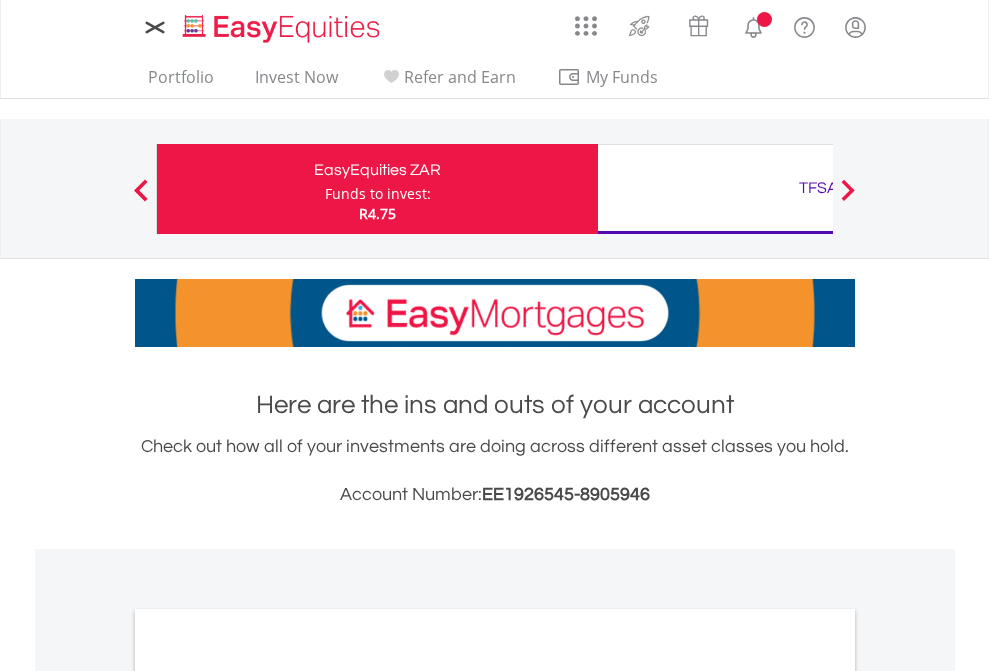 scroll, scrollTop: 0, scrollLeft: 0, axis: both 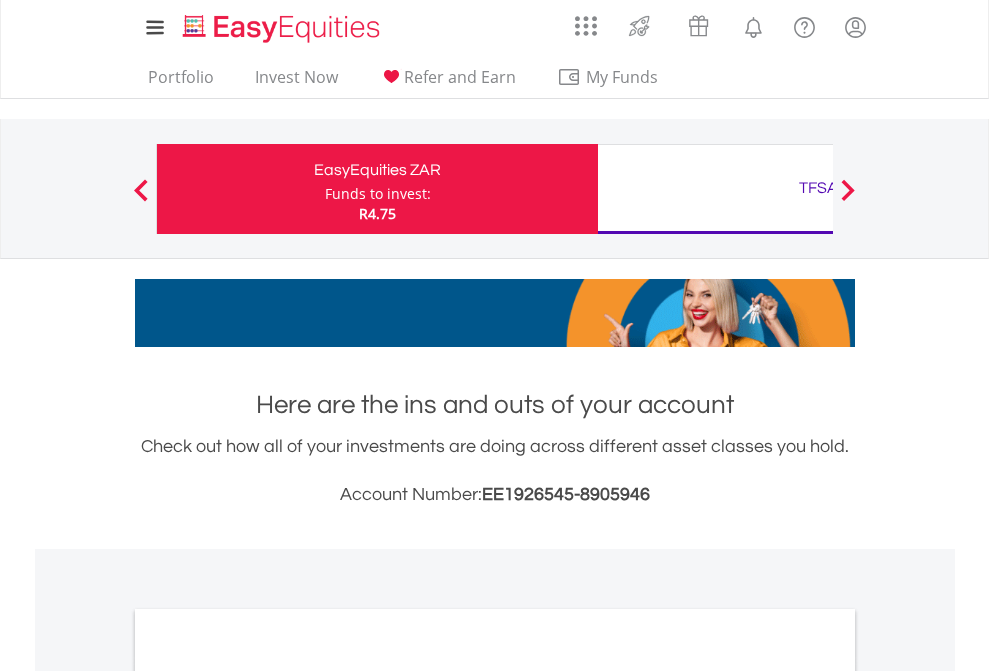 click on "Funds to invest:" at bounding box center (378, 194) 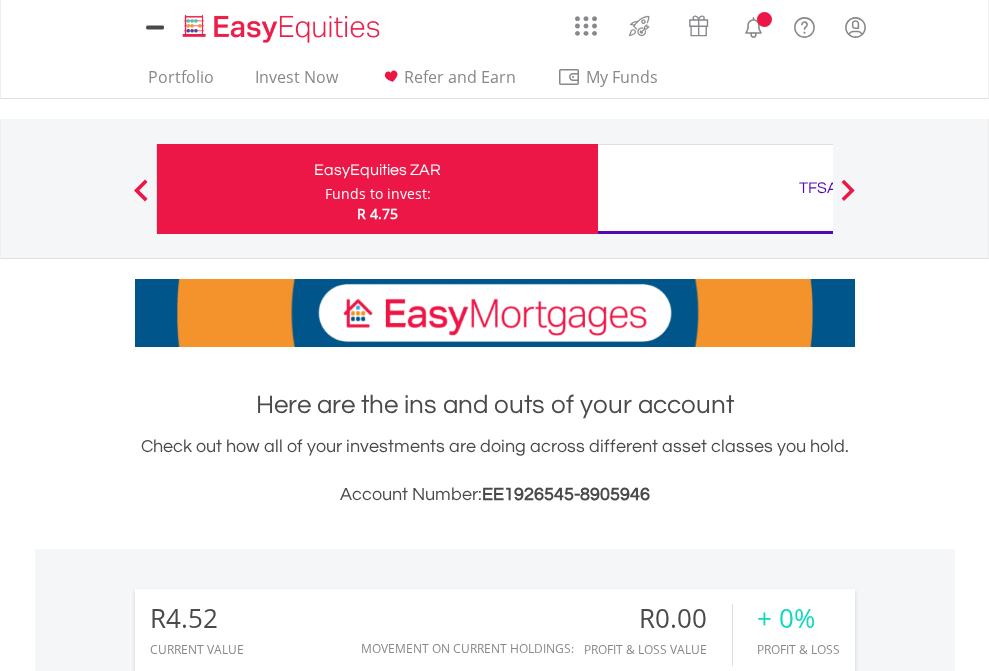 scroll, scrollTop: 0, scrollLeft: 0, axis: both 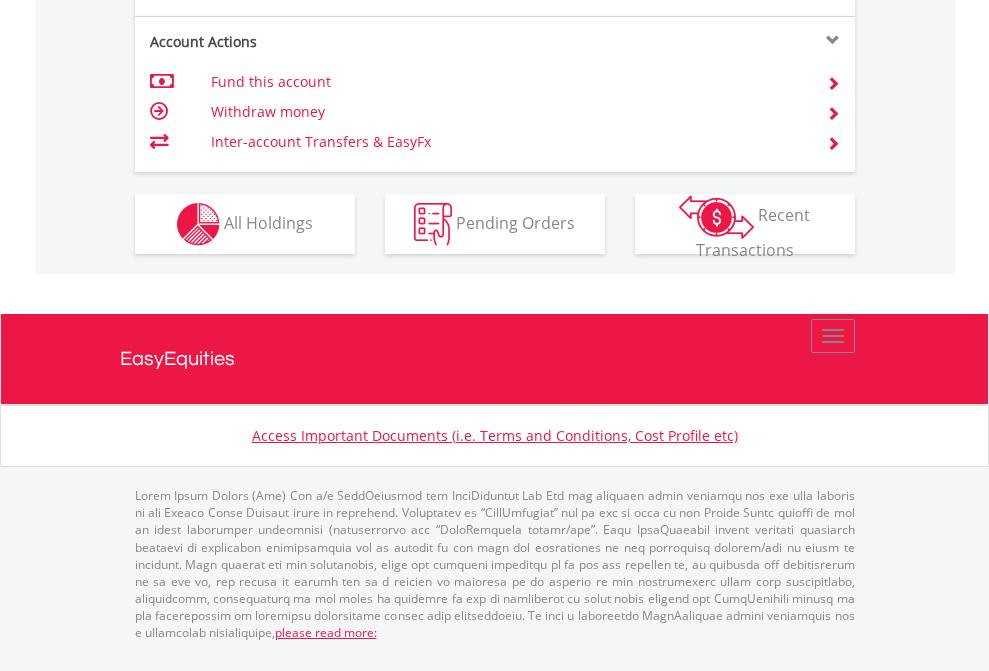 click on "Investment types" at bounding box center [706, -337] 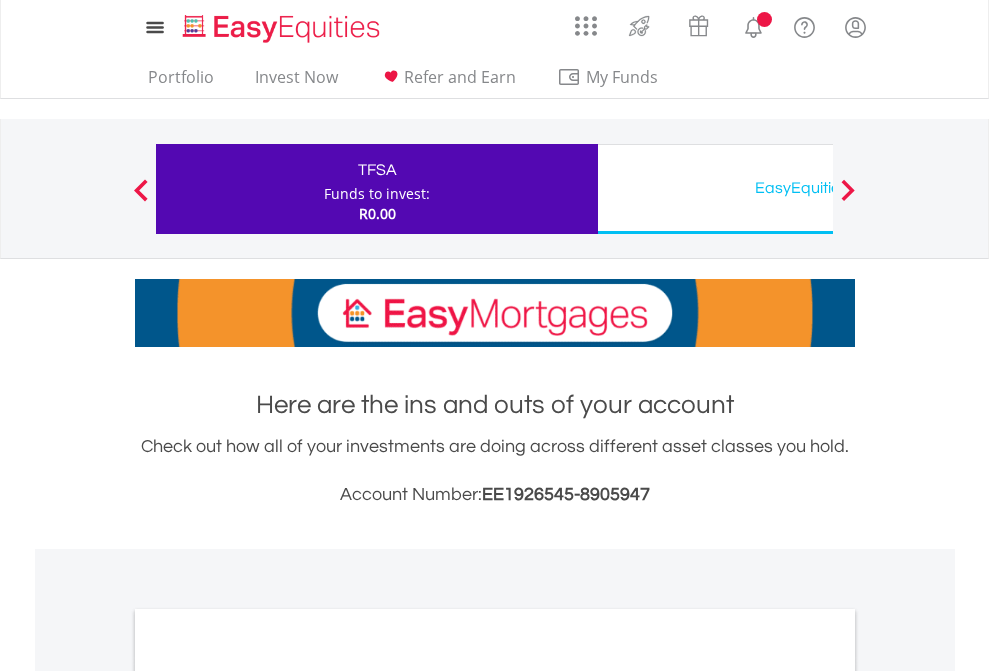 scroll, scrollTop: 0, scrollLeft: 0, axis: both 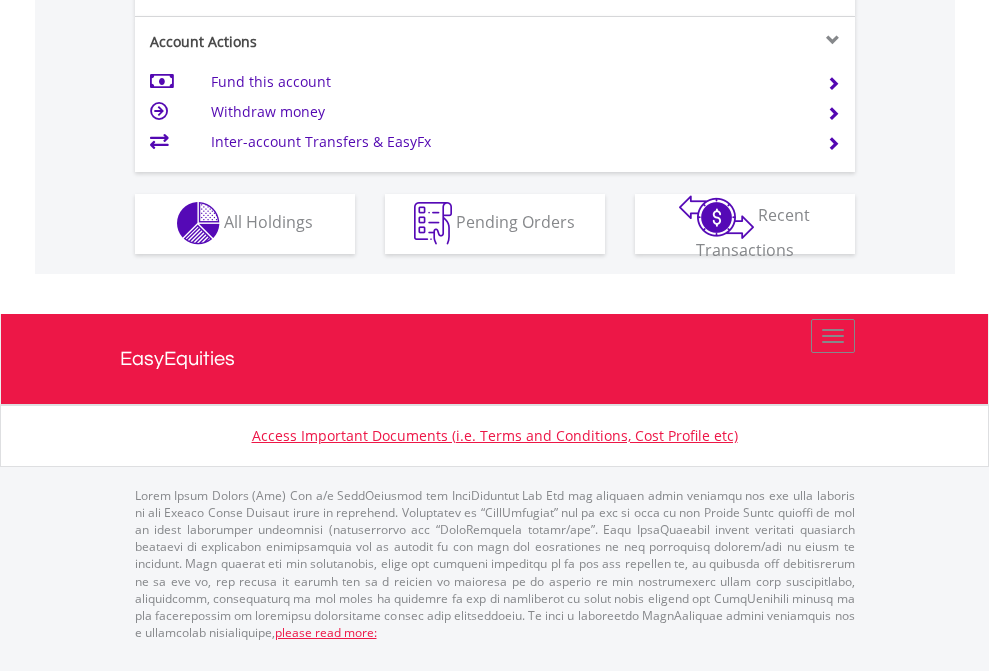 click on "Investment types" at bounding box center [706, -353] 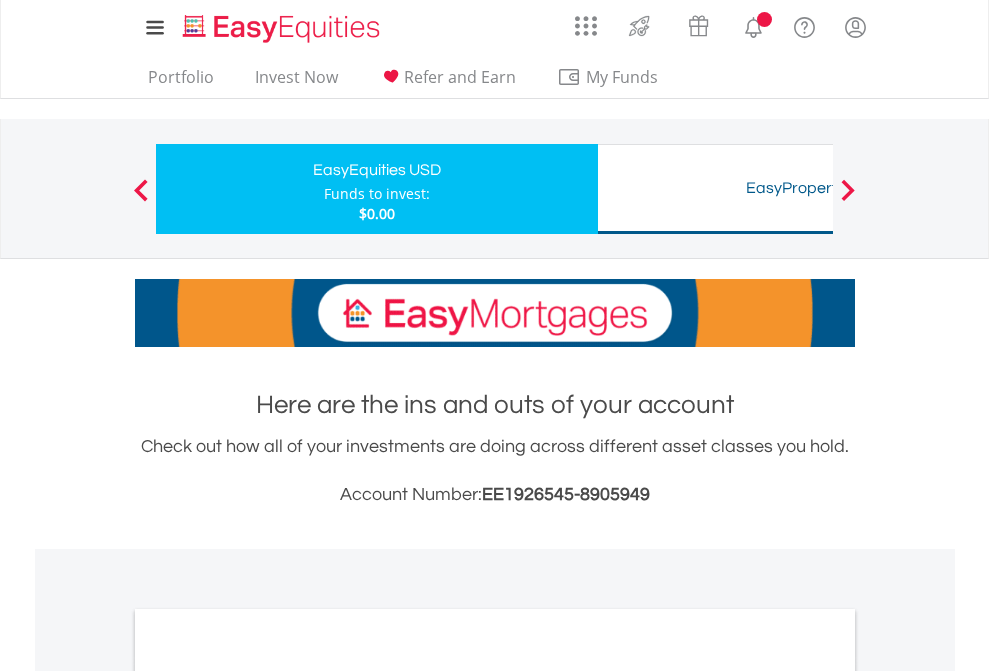scroll, scrollTop: 0, scrollLeft: 0, axis: both 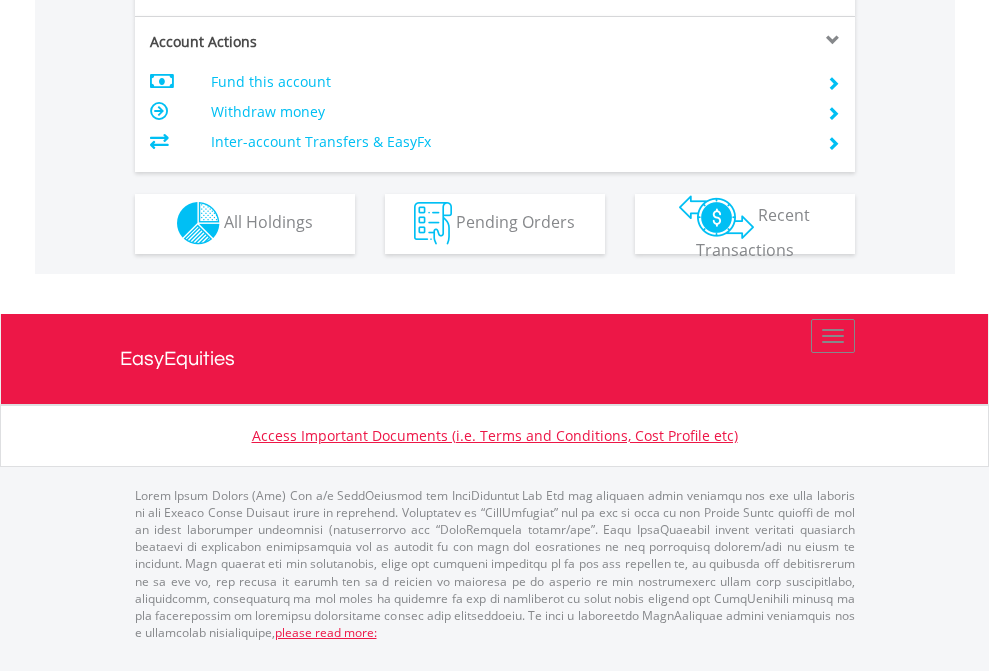 click on "Investment types" at bounding box center [706, -353] 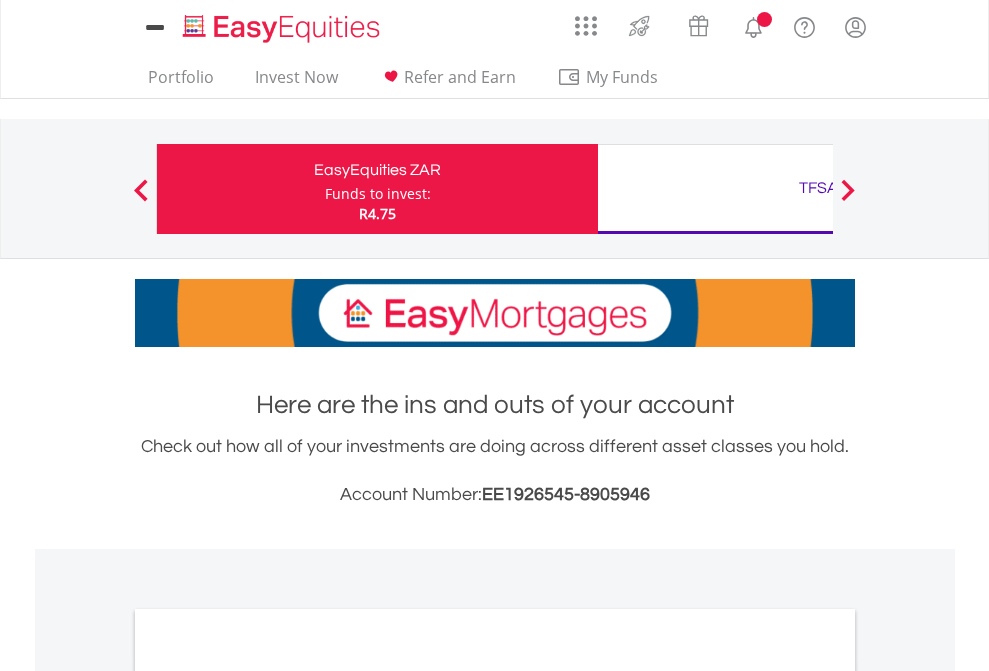 scroll, scrollTop: 0, scrollLeft: 0, axis: both 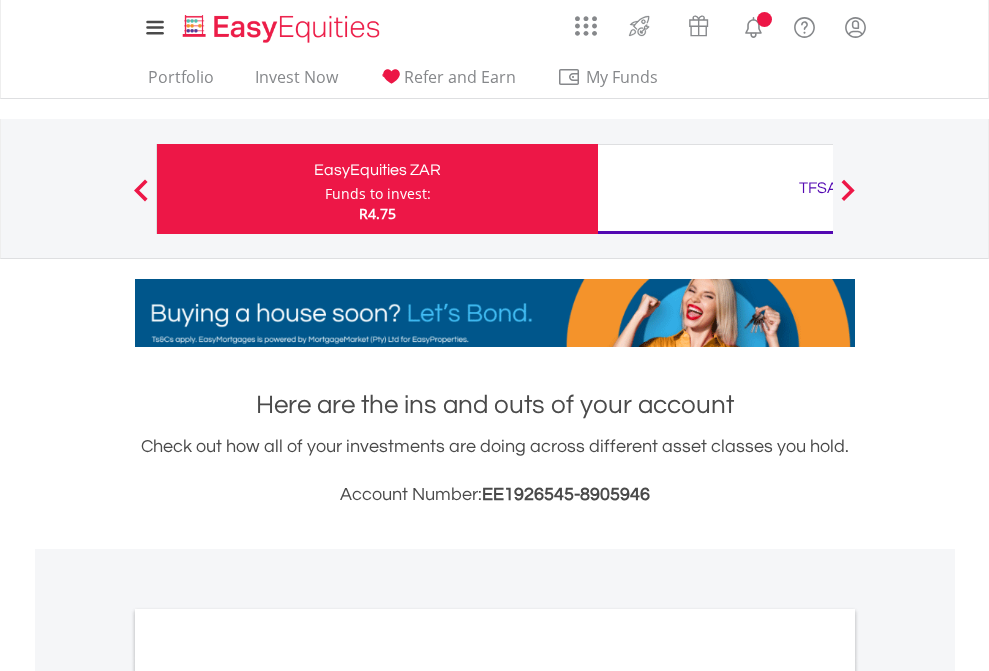 click on "All Holdings" at bounding box center (268, 1096) 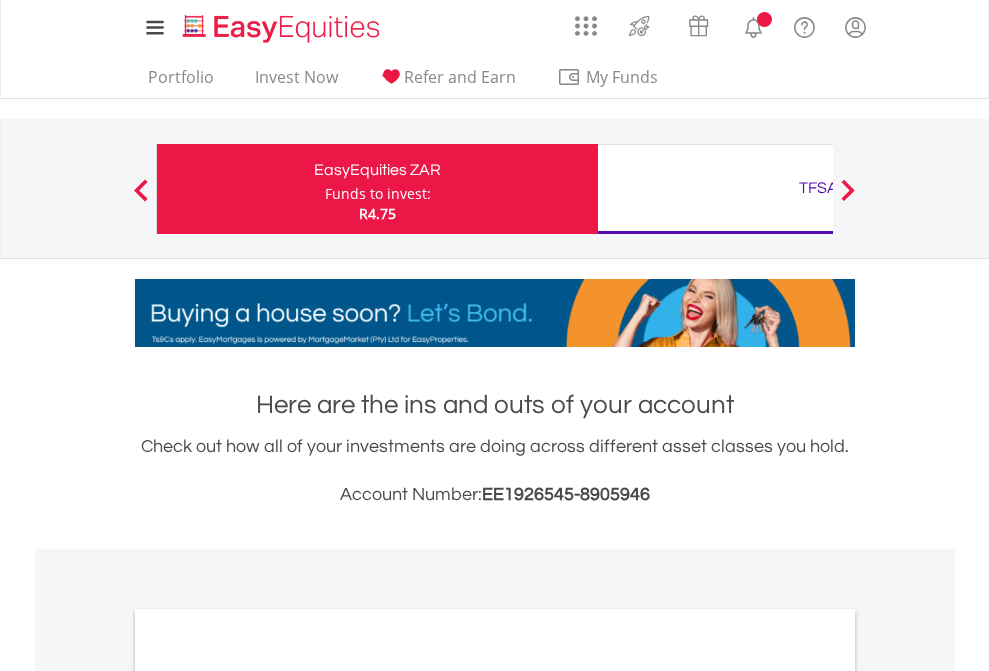 scroll, scrollTop: 1202, scrollLeft: 0, axis: vertical 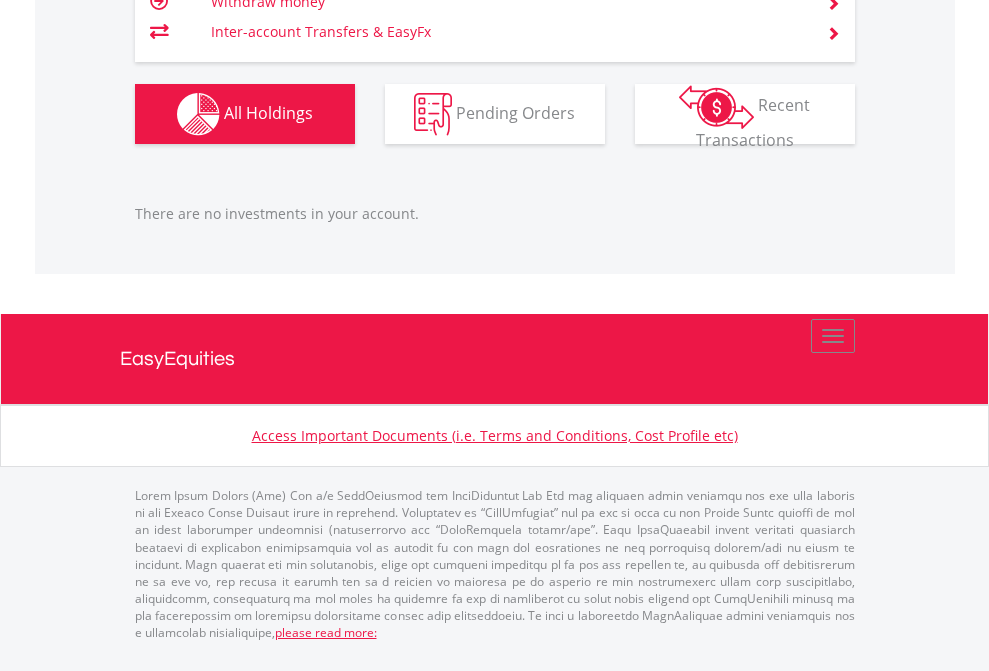 click on "TFSA" at bounding box center (818, -1166) 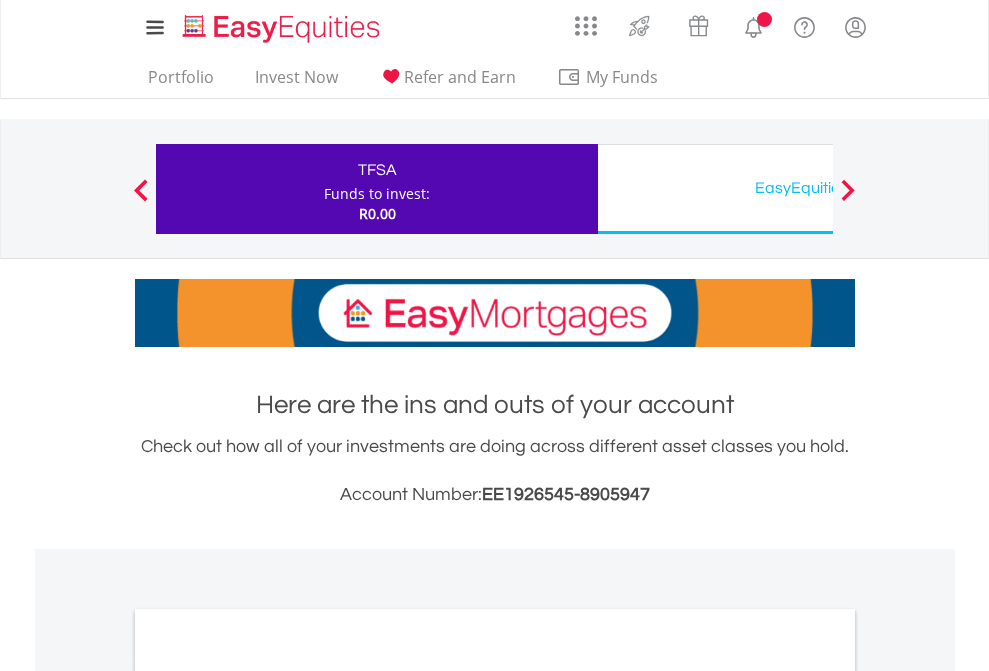 scroll, scrollTop: 0, scrollLeft: 0, axis: both 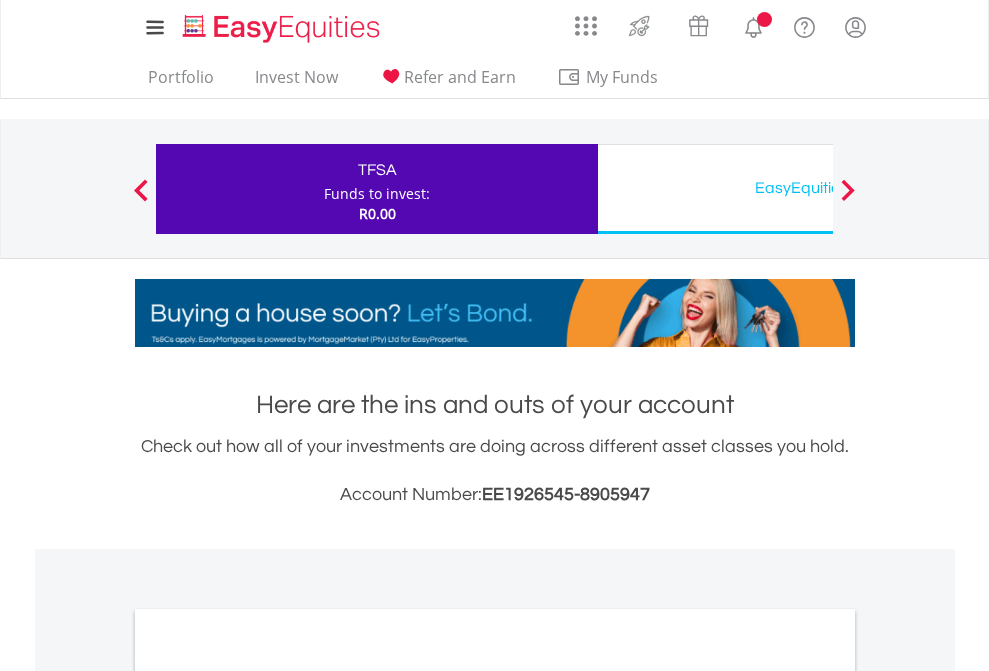 click on "All Holdings" at bounding box center (268, 1096) 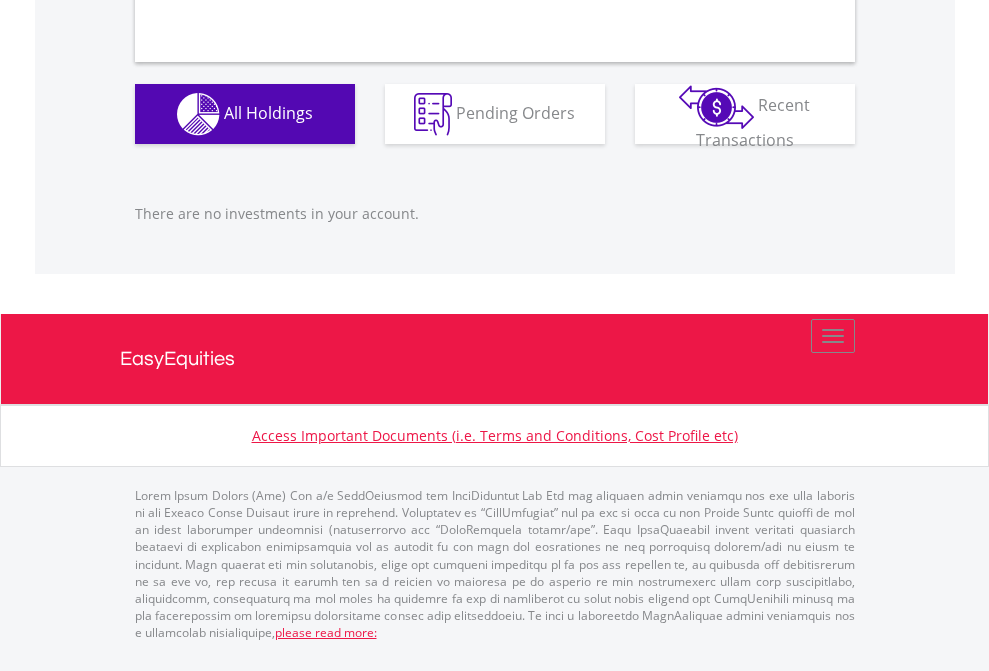 scroll, scrollTop: 1980, scrollLeft: 0, axis: vertical 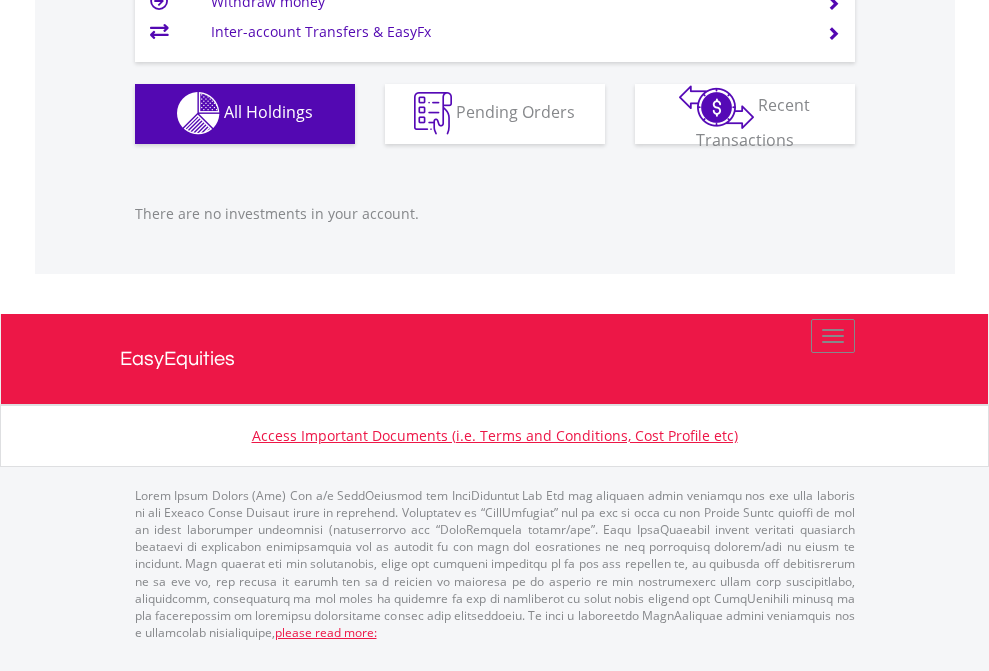 click on "EasyEquities USD" at bounding box center [818, -1142] 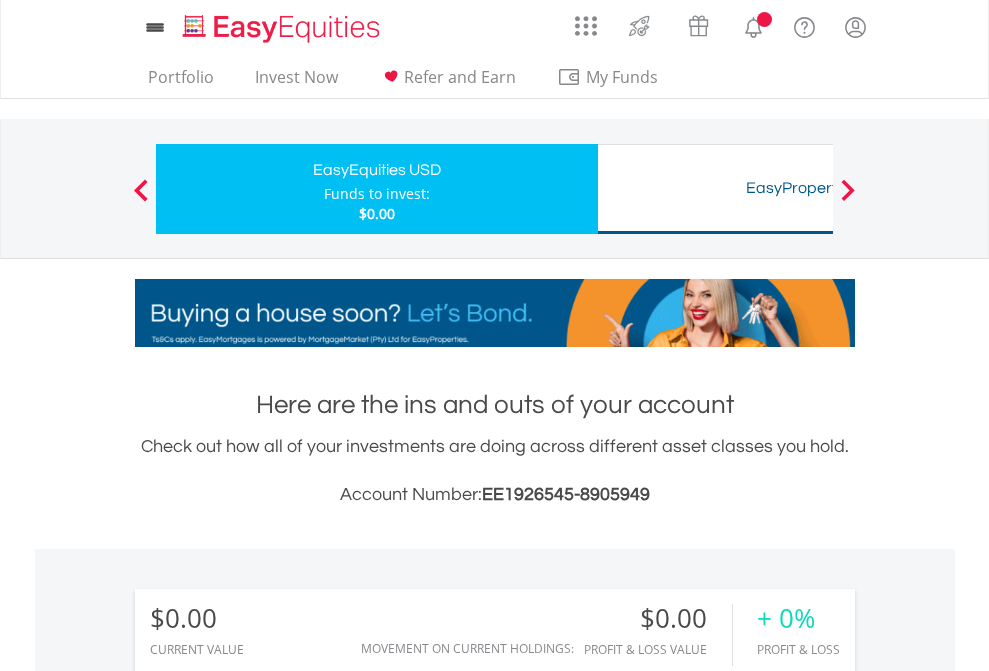 scroll, scrollTop: 1486, scrollLeft: 0, axis: vertical 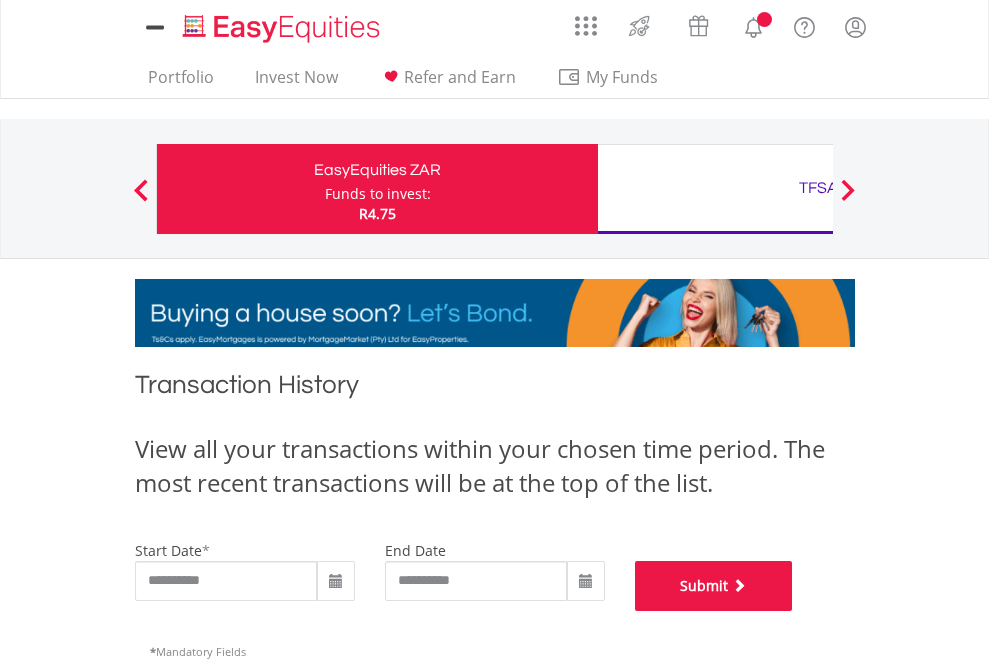 click on "Submit" at bounding box center (714, 586) 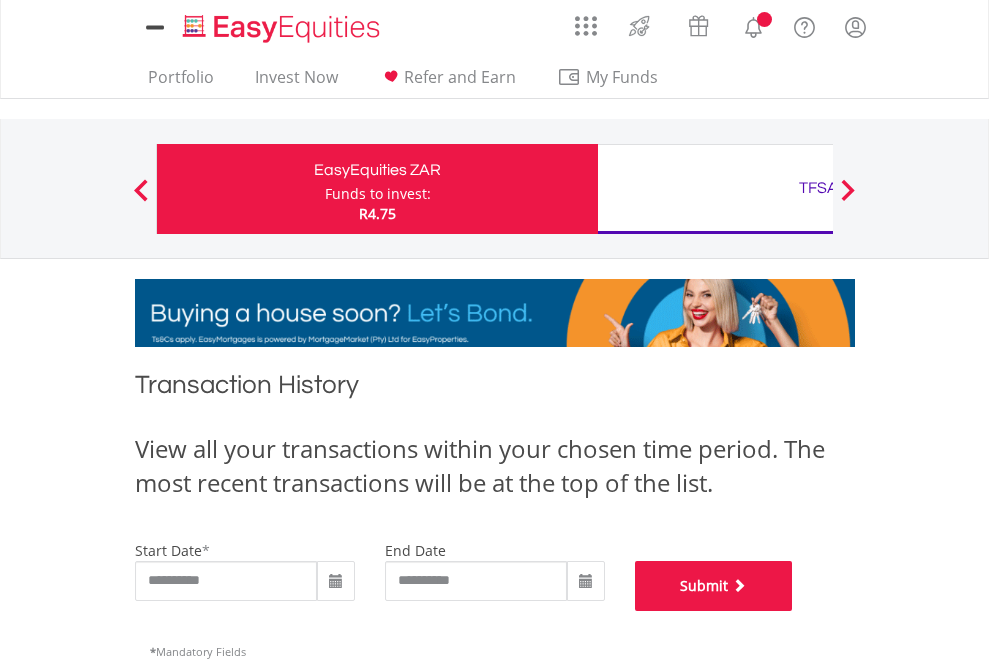scroll, scrollTop: 811, scrollLeft: 0, axis: vertical 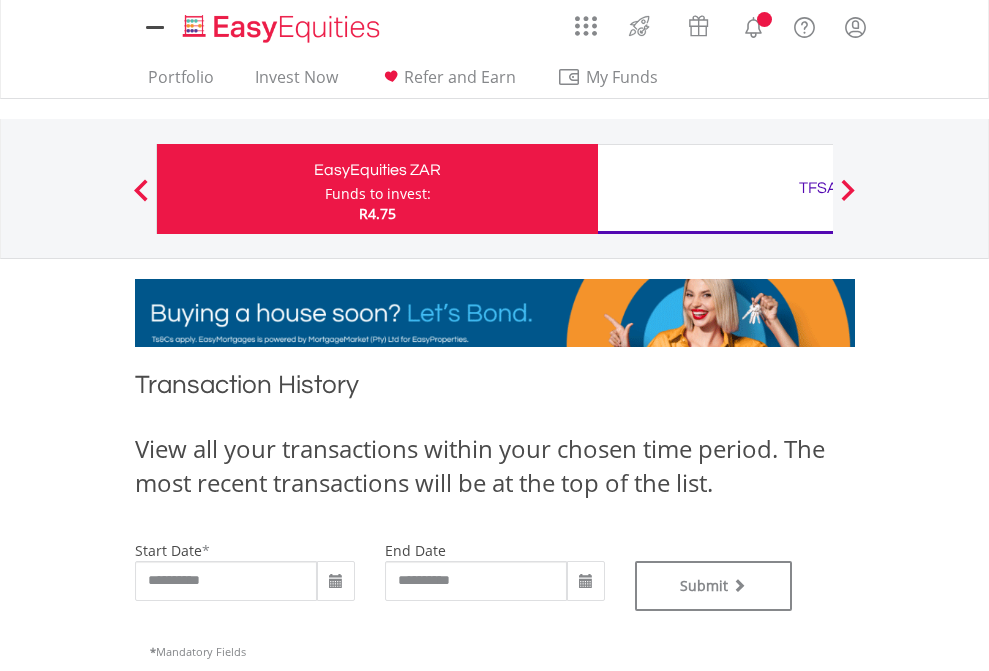 click on "TFSA" at bounding box center [818, 188] 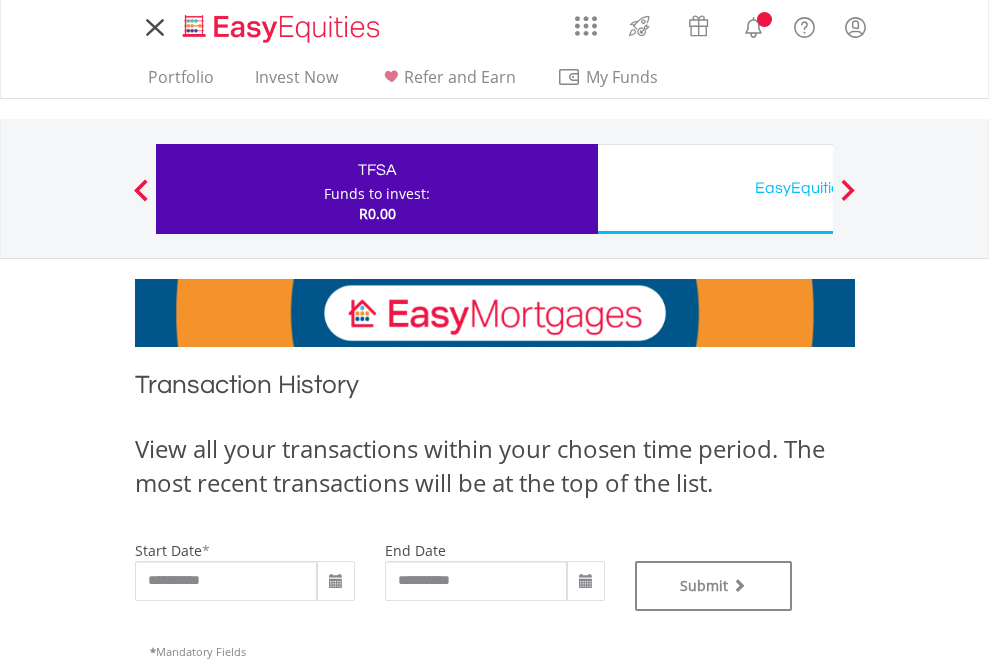 type on "**********" 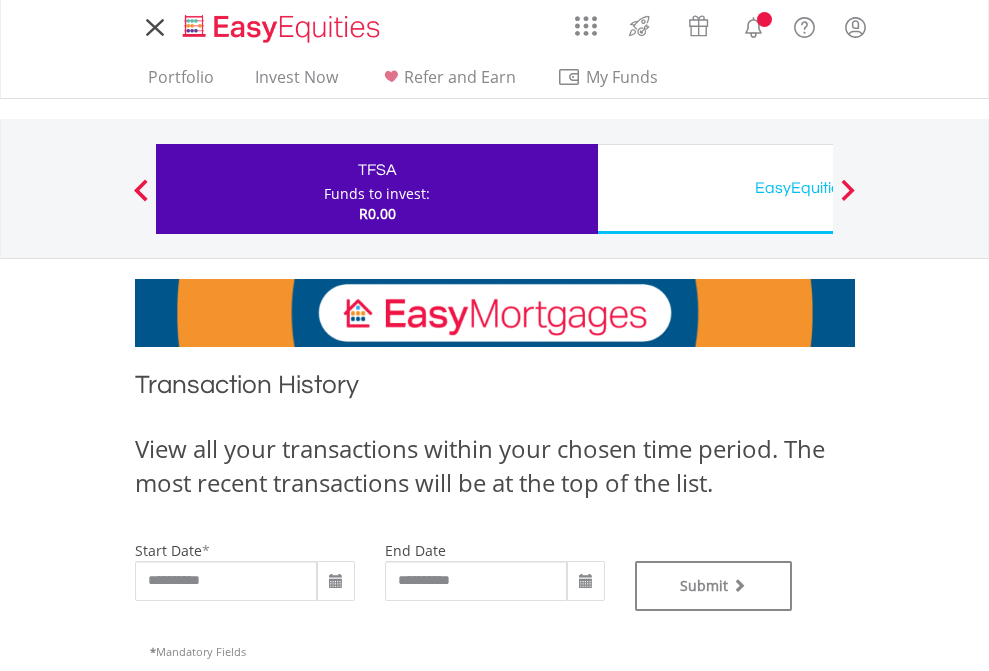 scroll, scrollTop: 0, scrollLeft: 0, axis: both 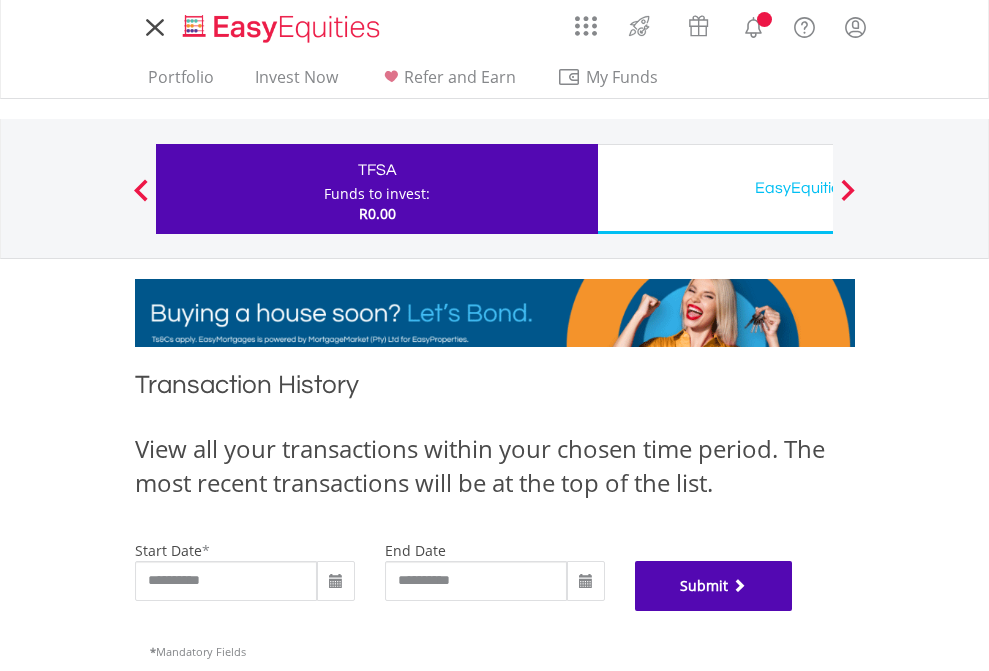 click on "Submit" at bounding box center (714, 586) 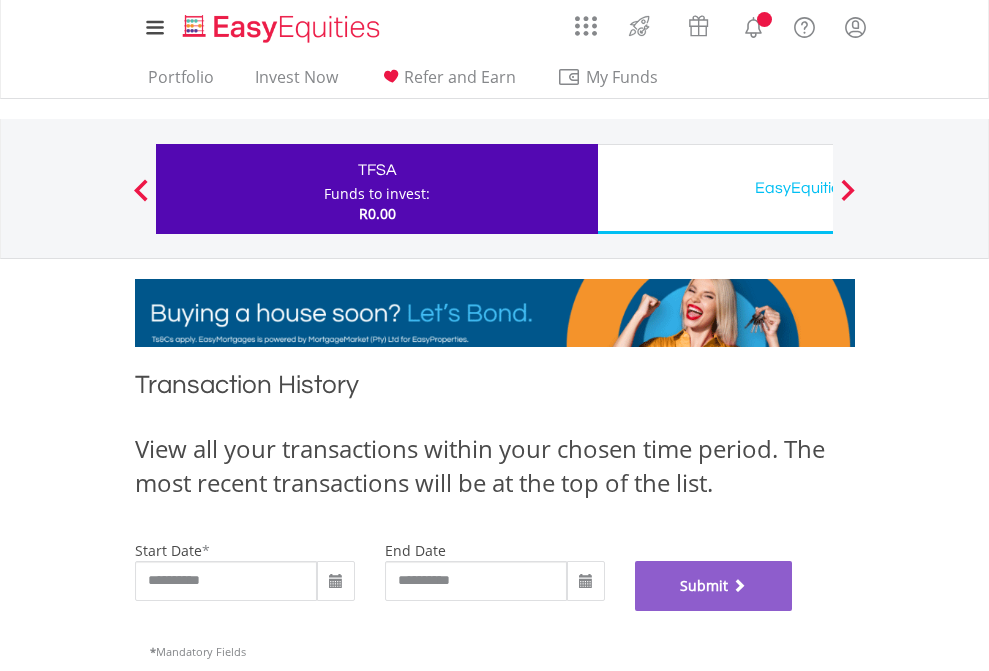 scroll, scrollTop: 811, scrollLeft: 0, axis: vertical 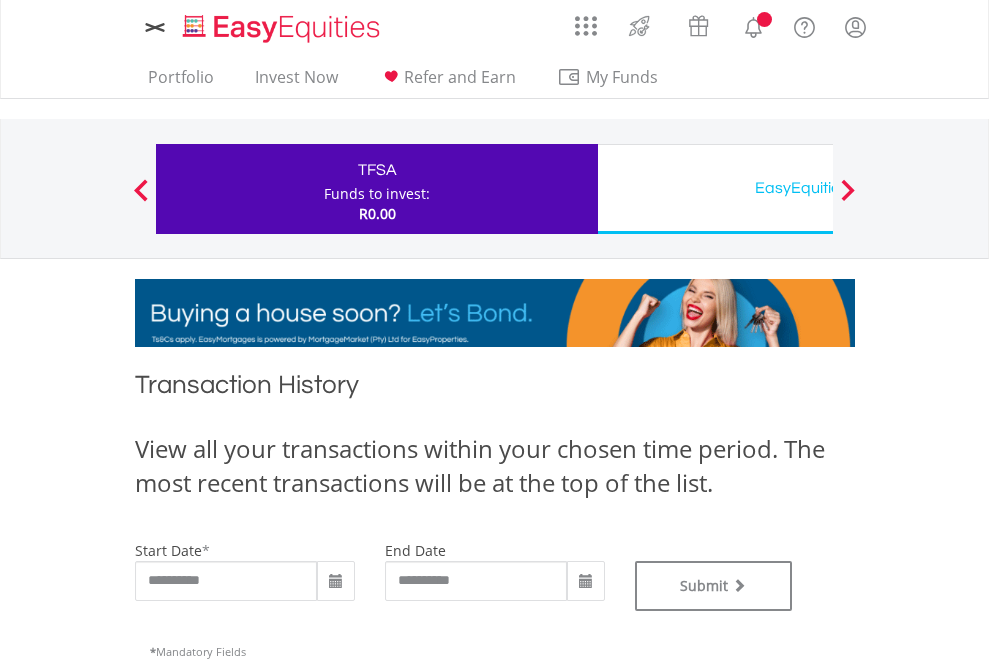 click on "EasyEquities USD" at bounding box center (818, 188) 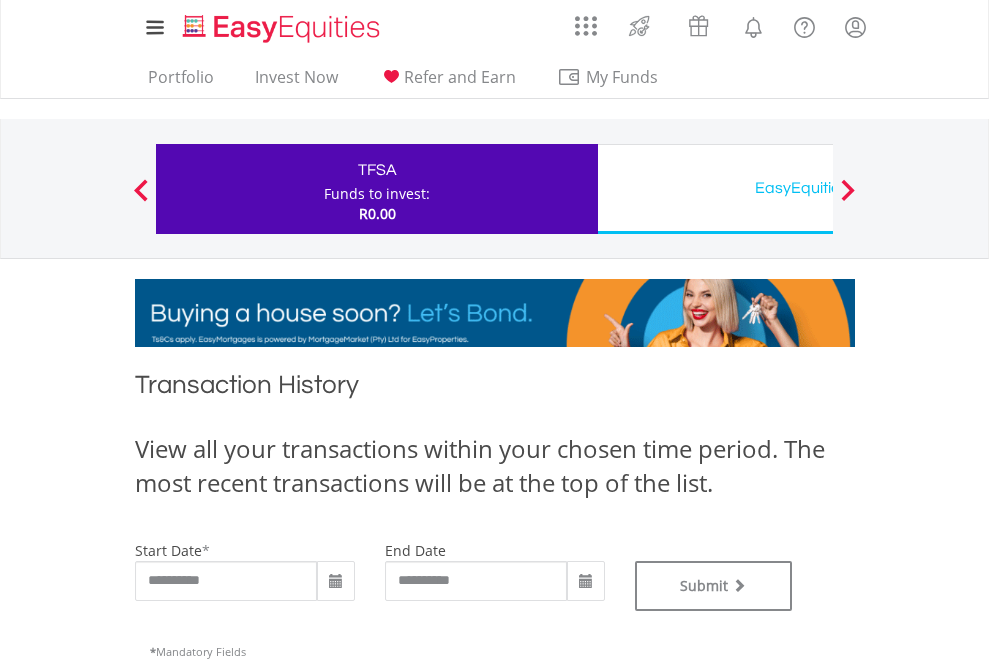 type on "**********" 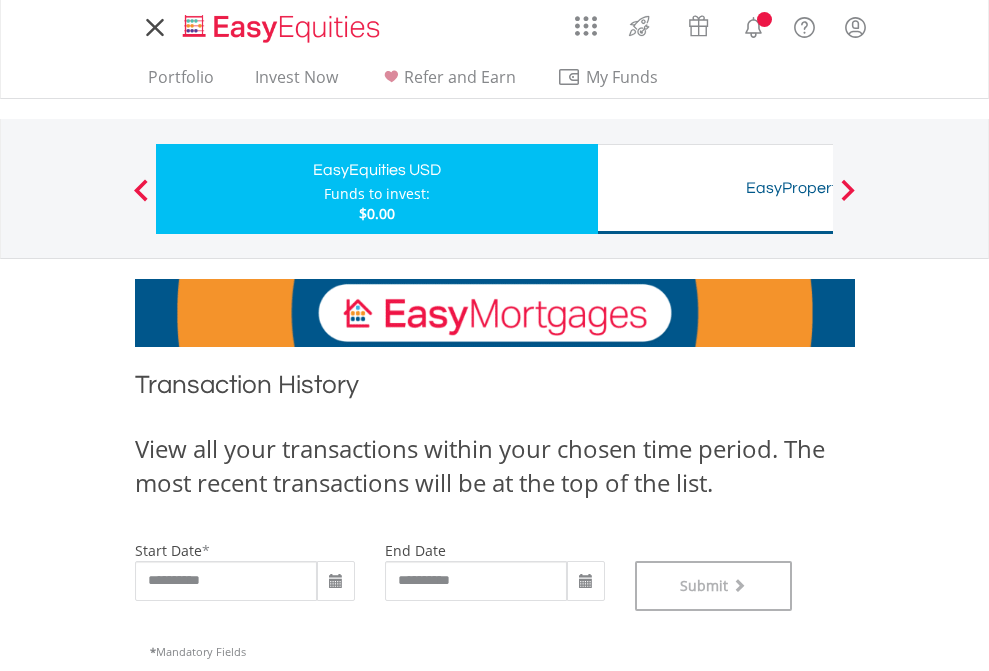 scroll, scrollTop: 811, scrollLeft: 0, axis: vertical 